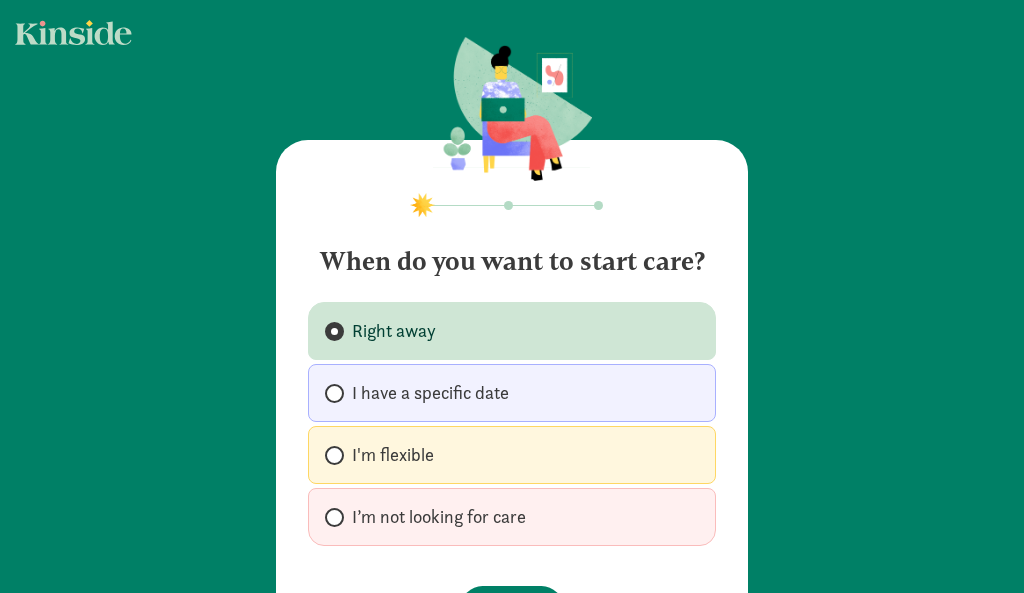 scroll, scrollTop: 0, scrollLeft: 0, axis: both 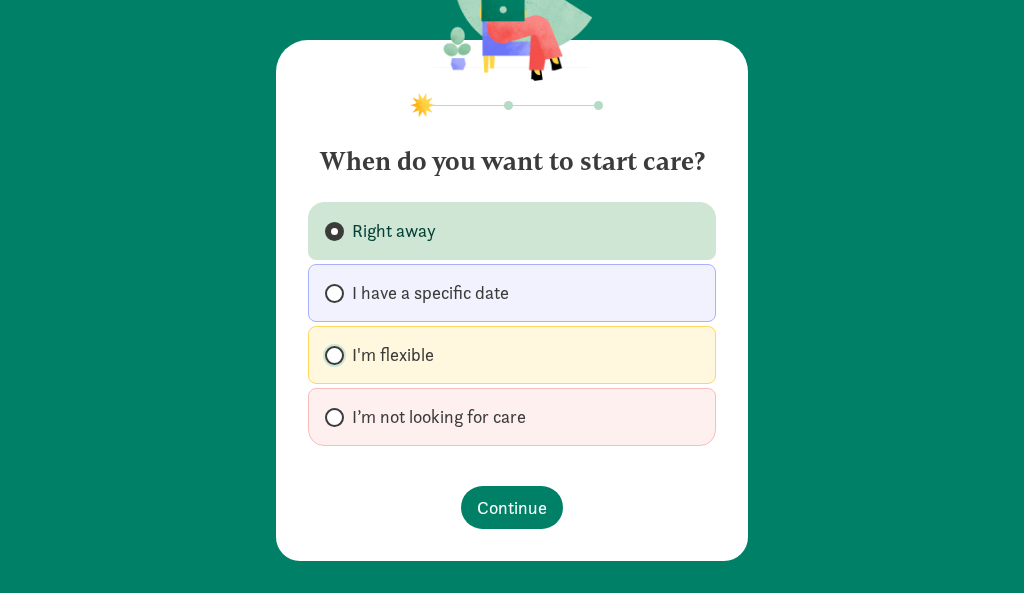 click on "I'm flexible" at bounding box center [331, 355] 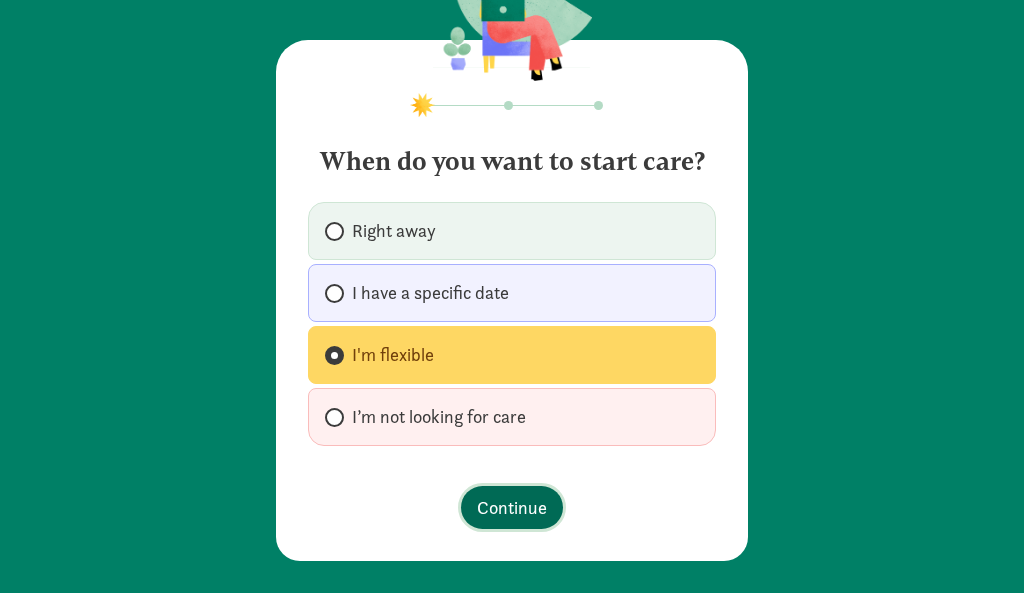 click on "Continue" at bounding box center [512, 507] 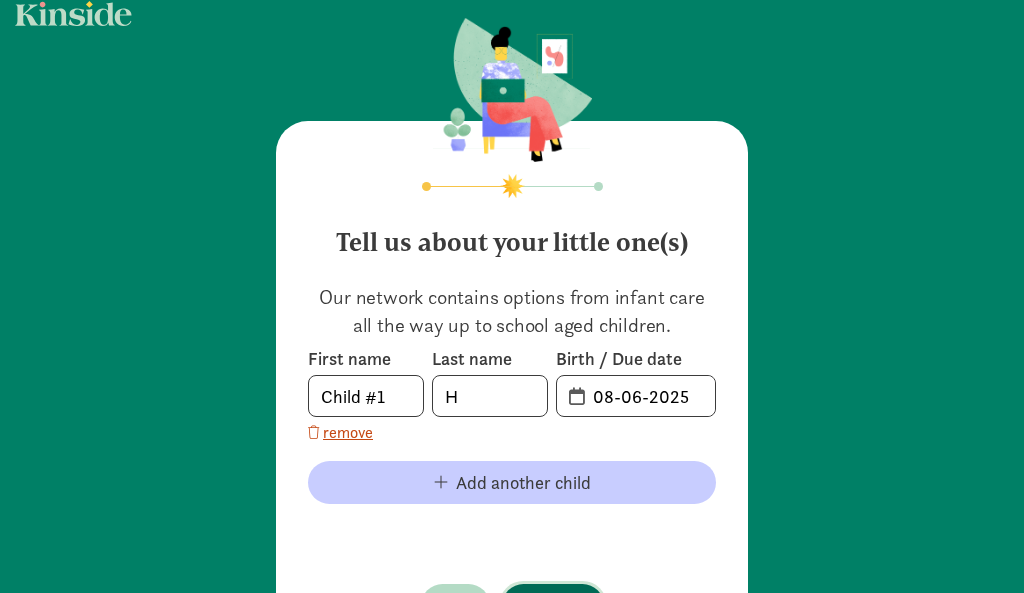 scroll, scrollTop: 100, scrollLeft: 0, axis: vertical 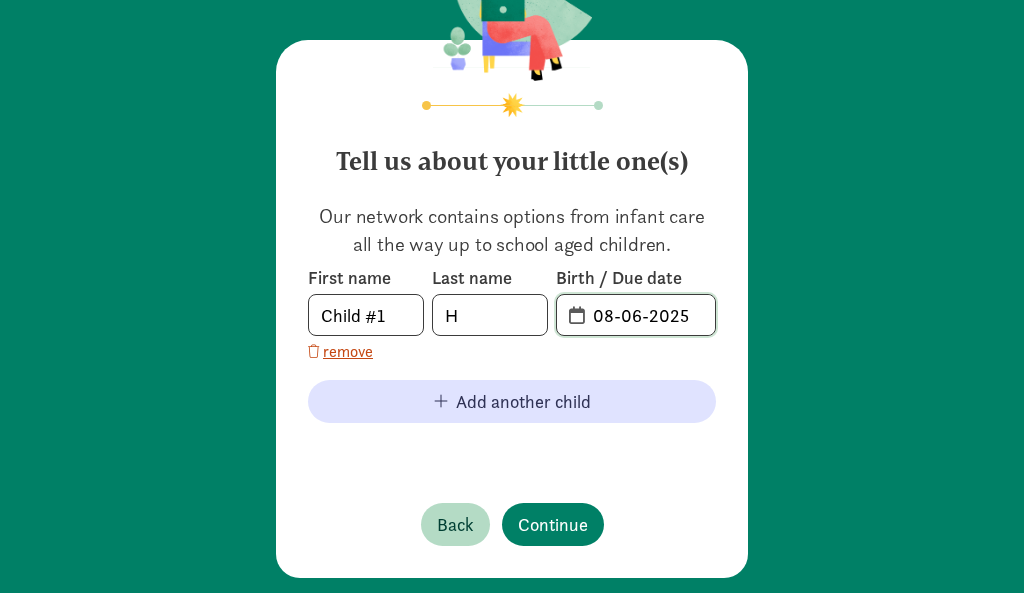 drag, startPoint x: 690, startPoint y: 315, endPoint x: 600, endPoint y: 253, distance: 109.28861 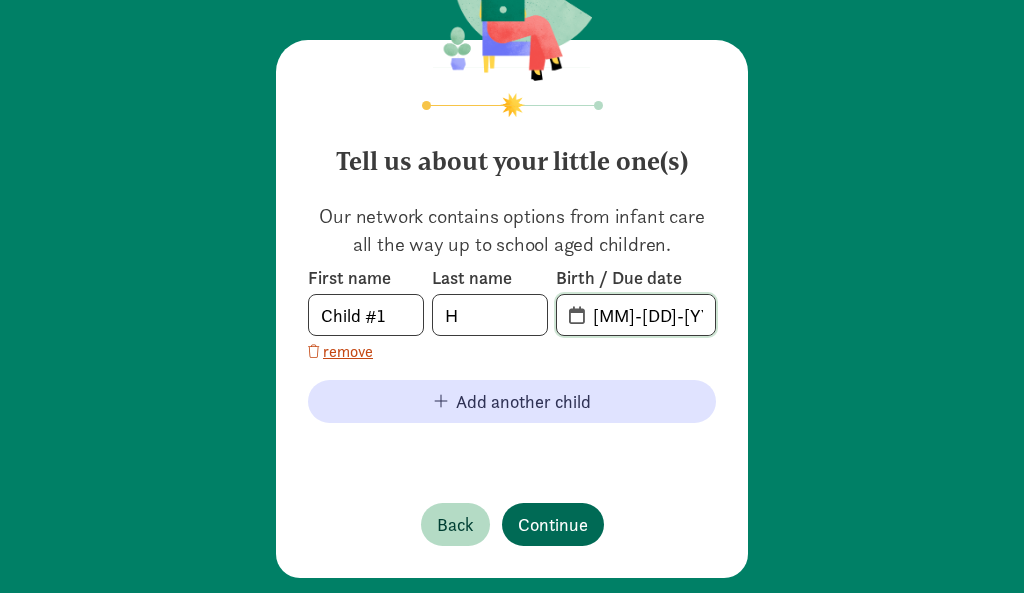type on "08-06-2022" 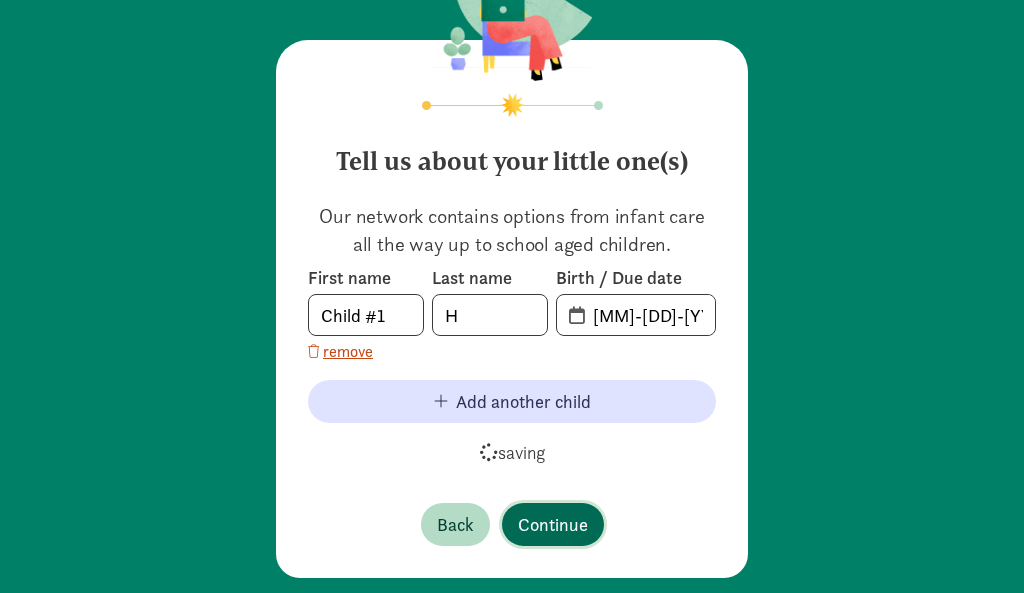 click on "Continue" at bounding box center [553, 524] 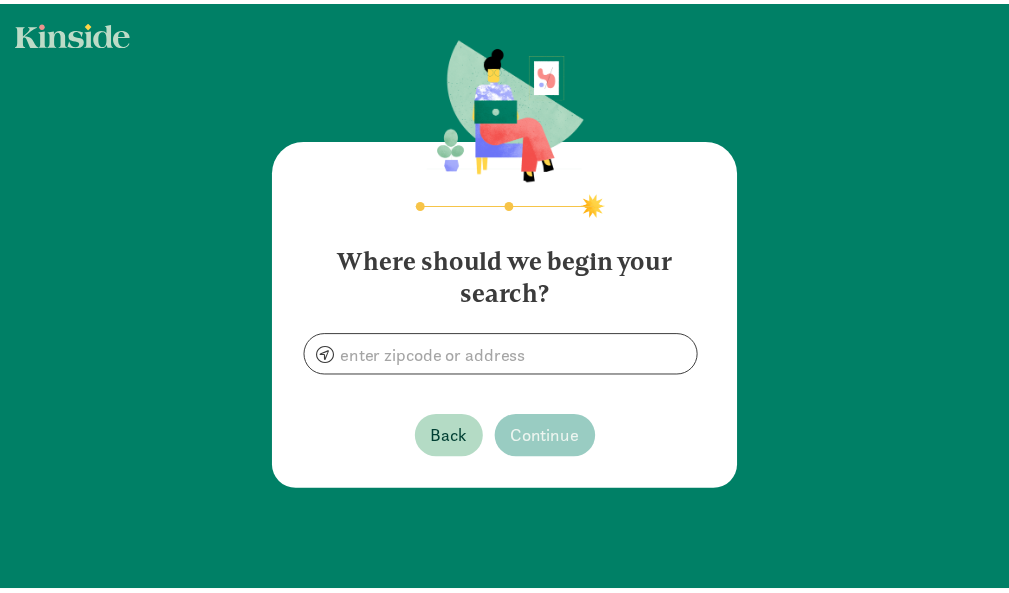 scroll, scrollTop: 0, scrollLeft: 0, axis: both 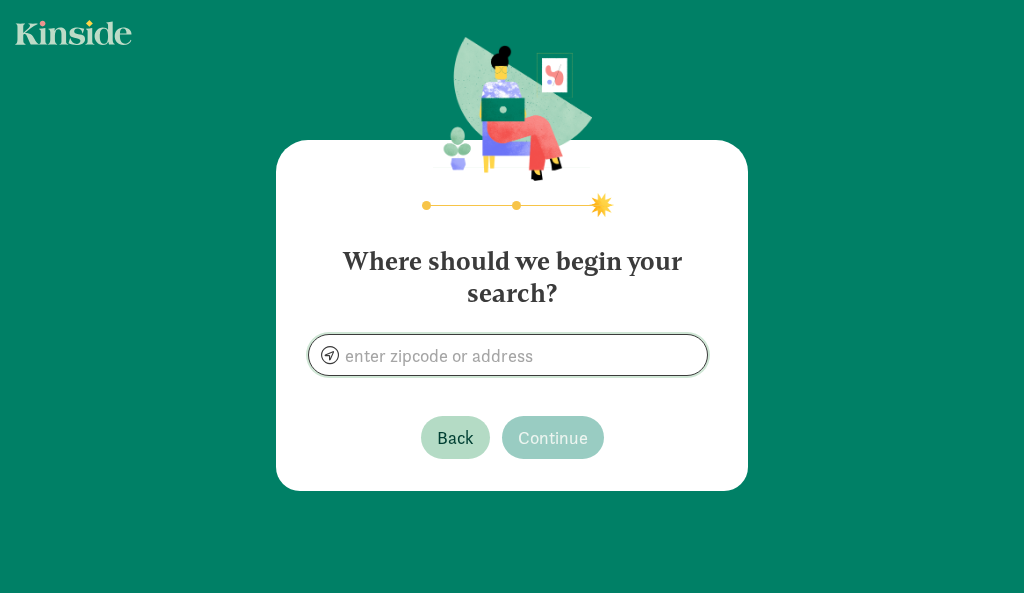 click 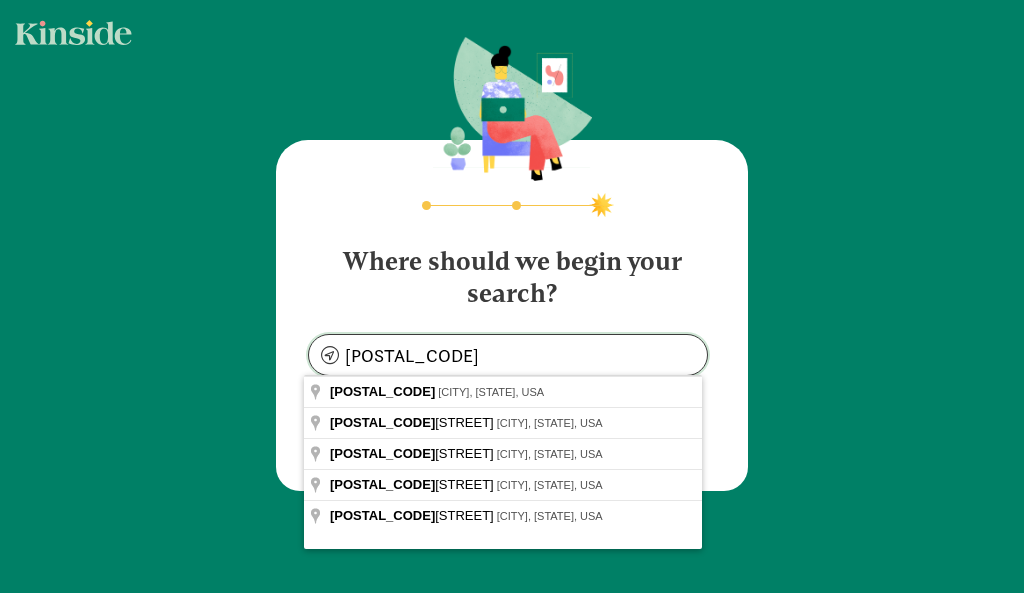 type on "Monona, WI 53713, USA" 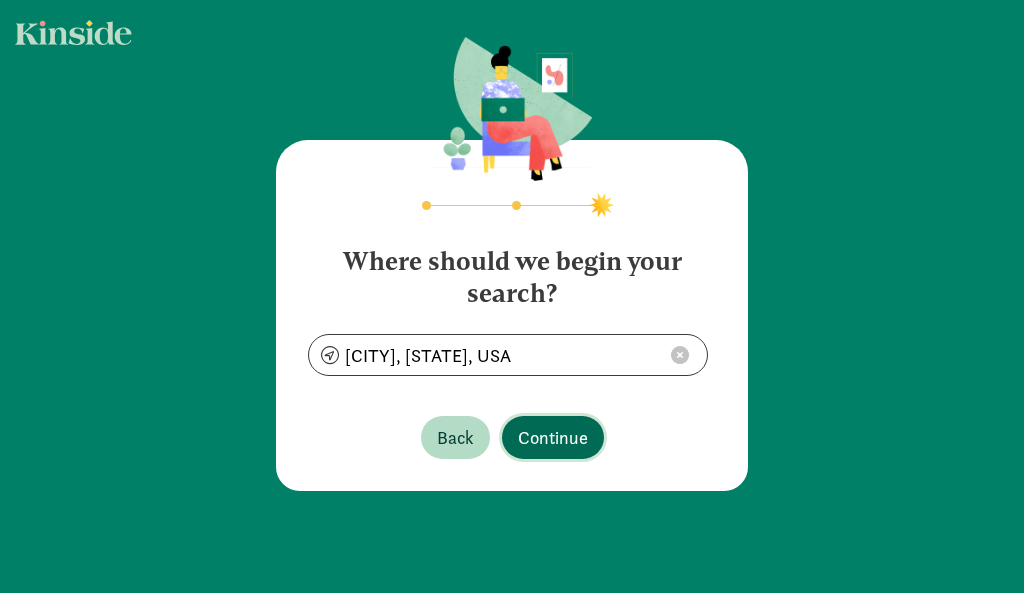 click on "Continue" at bounding box center [553, 437] 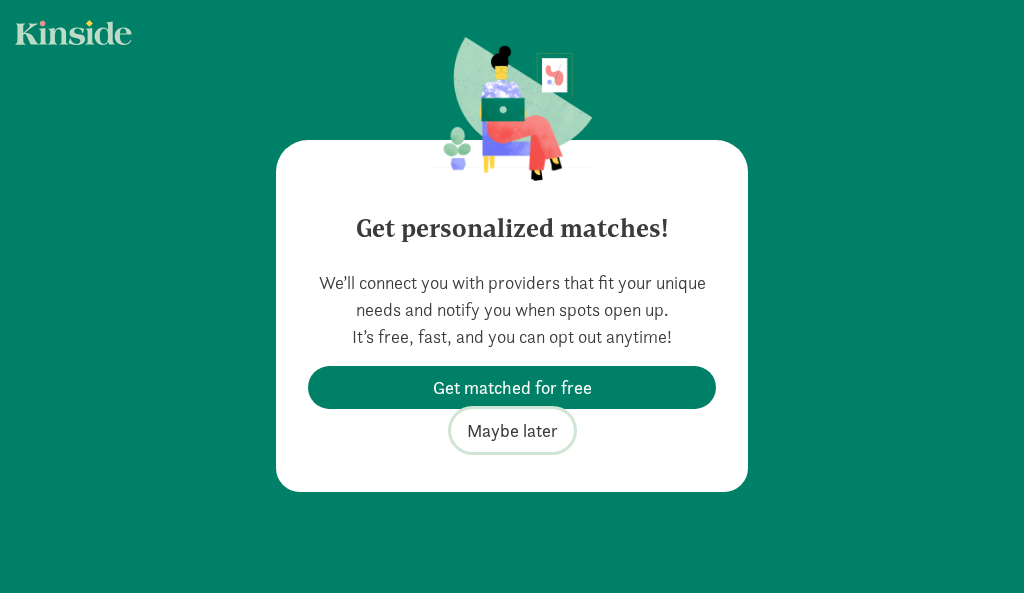 click on "Maybe later" at bounding box center (512, 430) 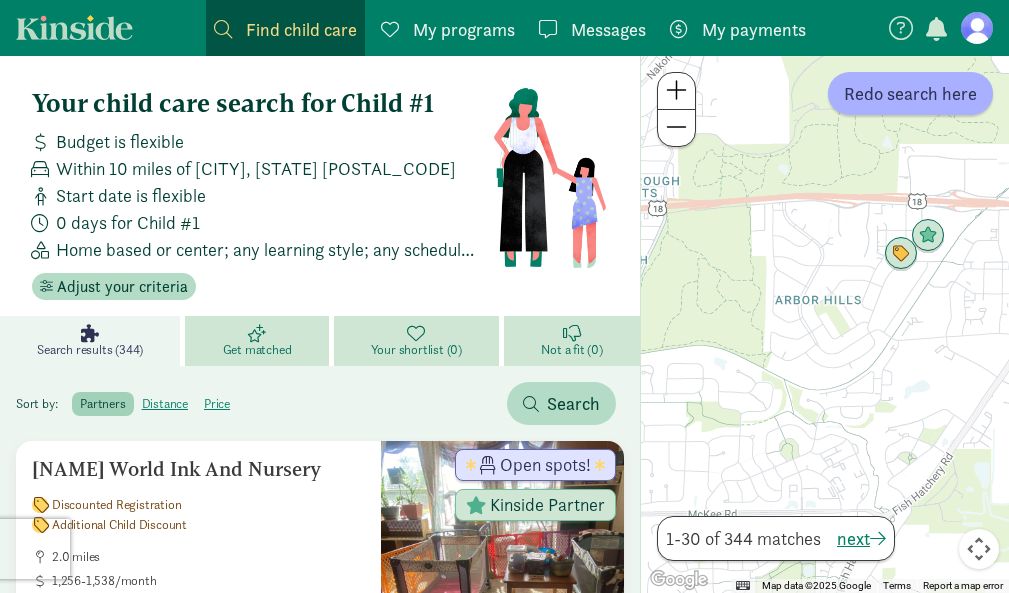 drag, startPoint x: 863, startPoint y: 291, endPoint x: 709, endPoint y: 514, distance: 271.0074 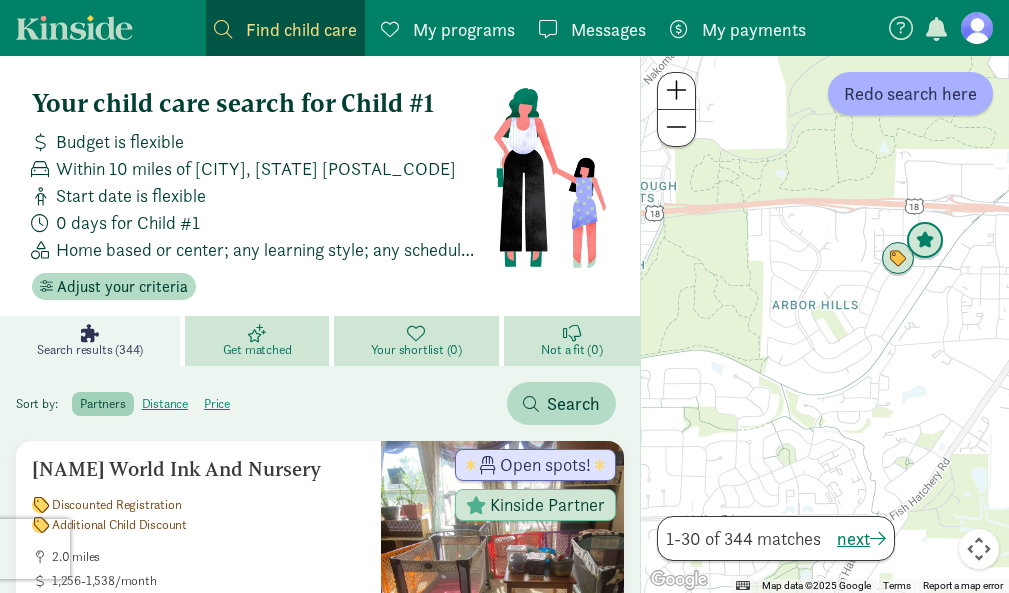 click at bounding box center [925, 241] 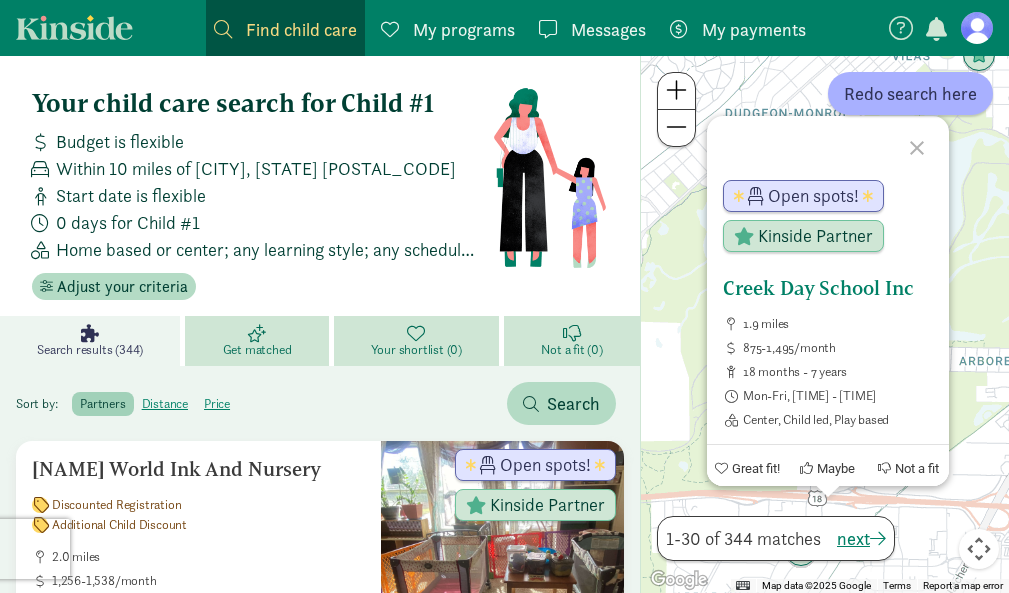 click at bounding box center [721, 468] 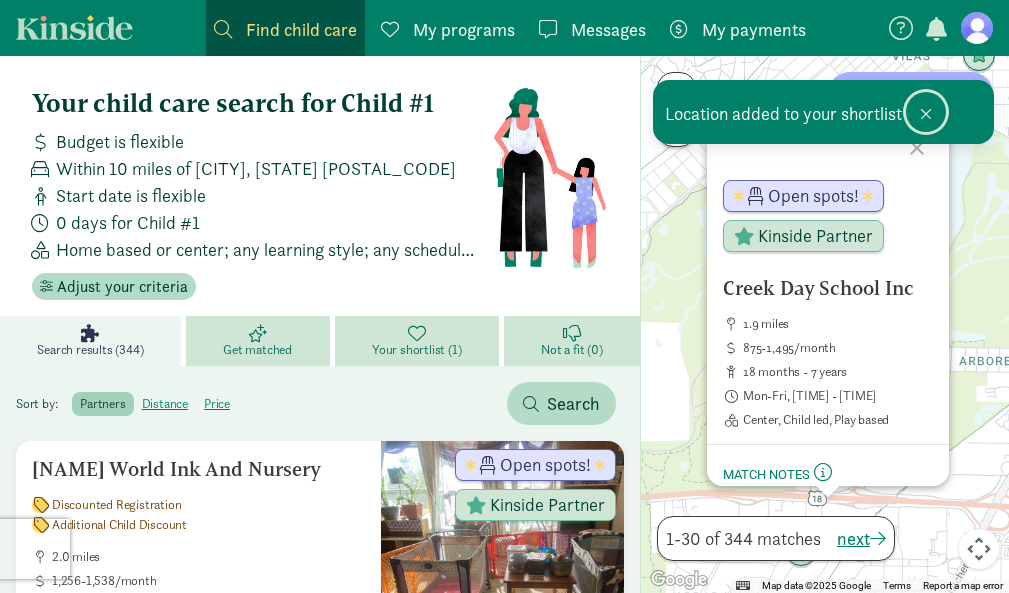 click at bounding box center (926, 112) 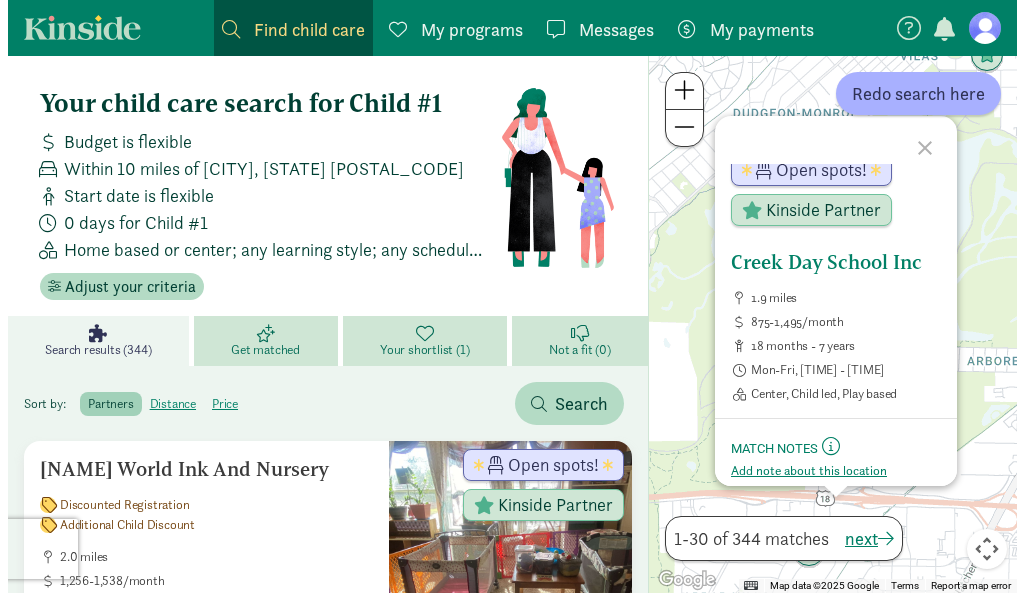 scroll, scrollTop: 0, scrollLeft: 0, axis: both 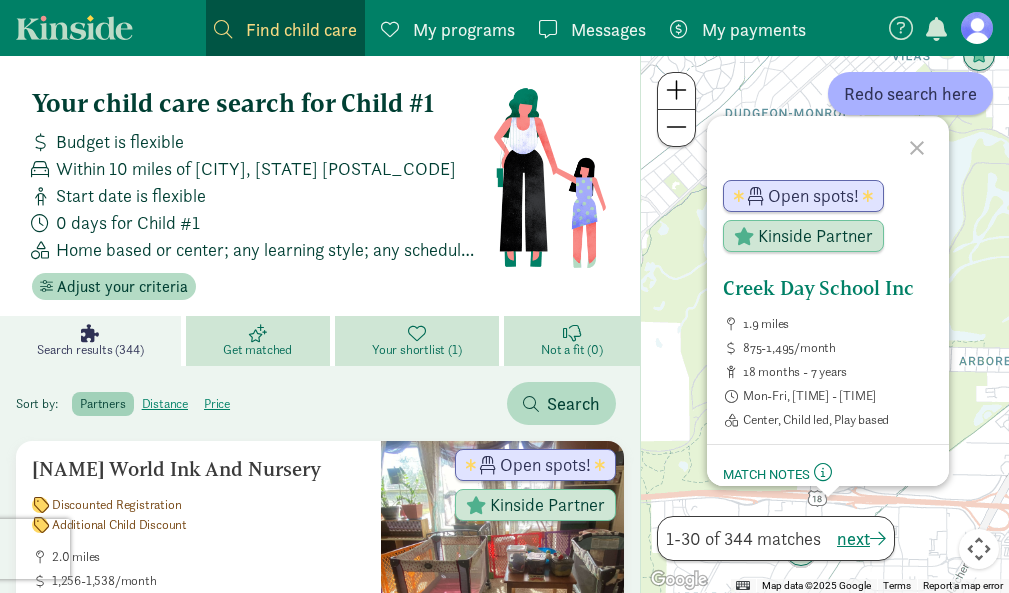 click on "[NAME] Day School Inc" at bounding box center [828, 288] 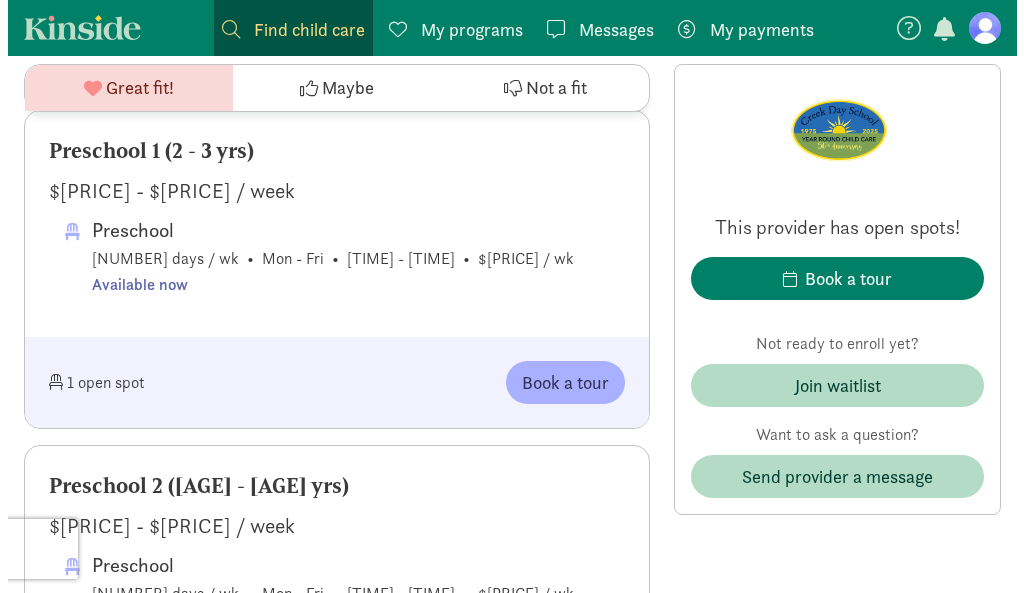 scroll, scrollTop: 1100, scrollLeft: 0, axis: vertical 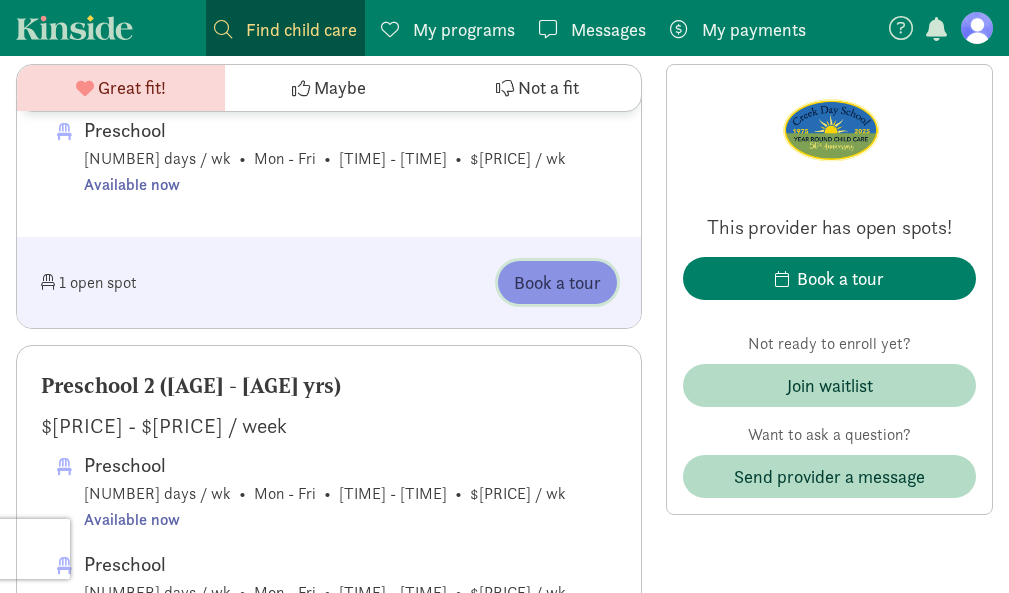 click on "Book a tour" at bounding box center (557, 282) 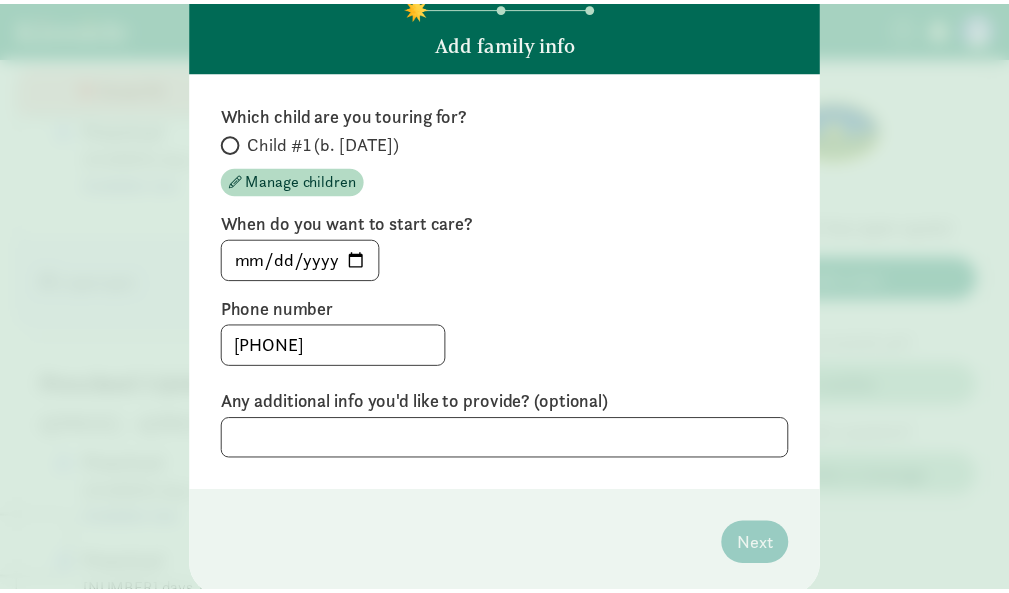 scroll, scrollTop: 0, scrollLeft: 0, axis: both 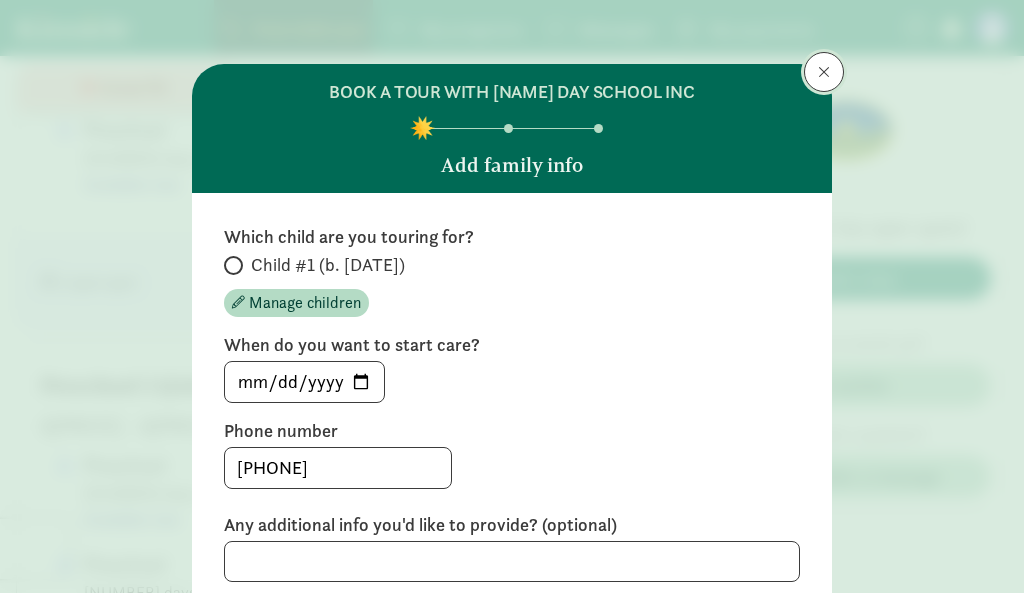 click at bounding box center (824, 72) 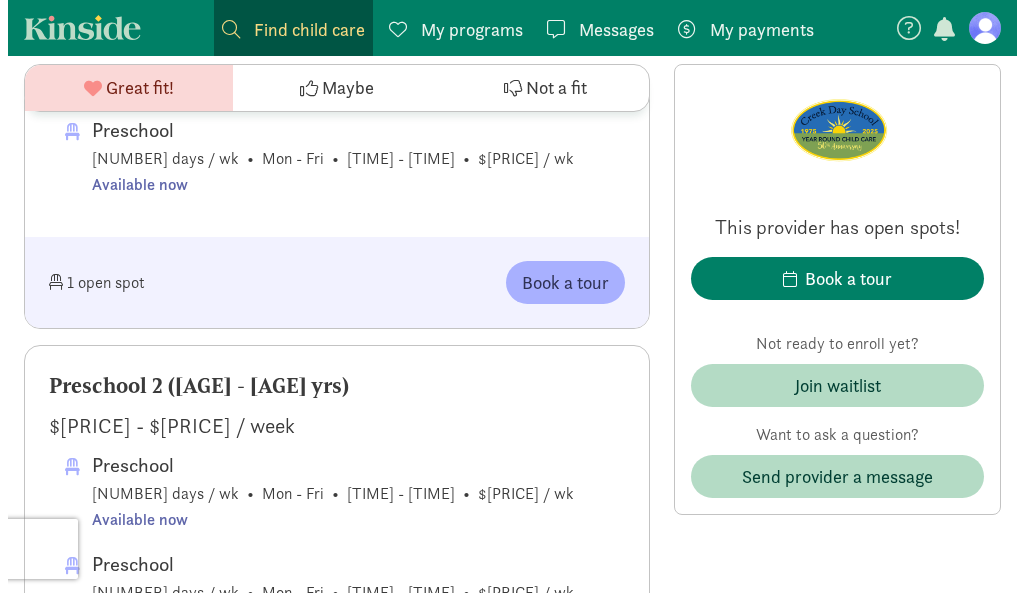 scroll, scrollTop: 1200, scrollLeft: 0, axis: vertical 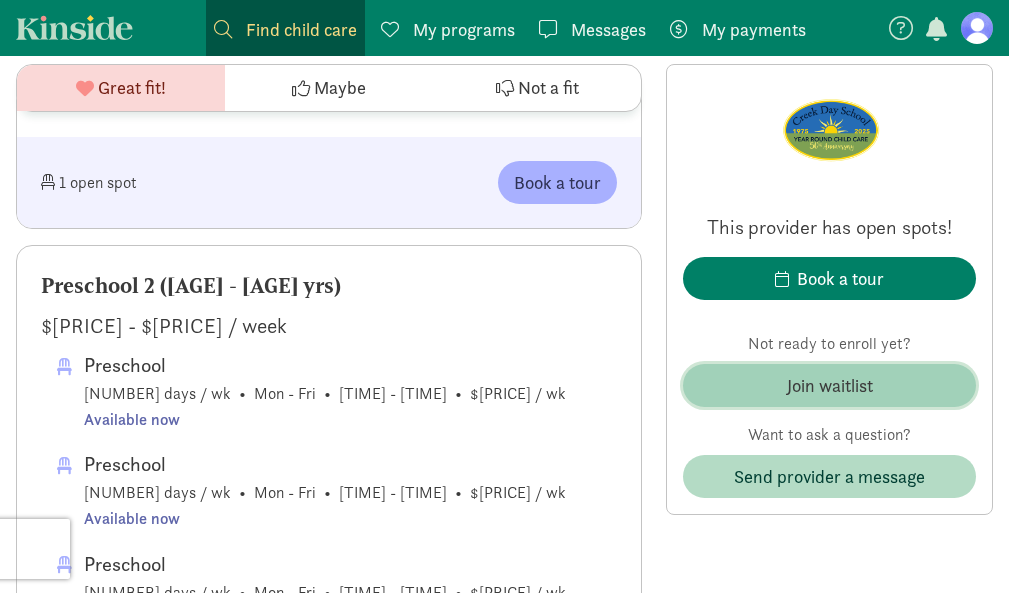 click on "Join waitlist" 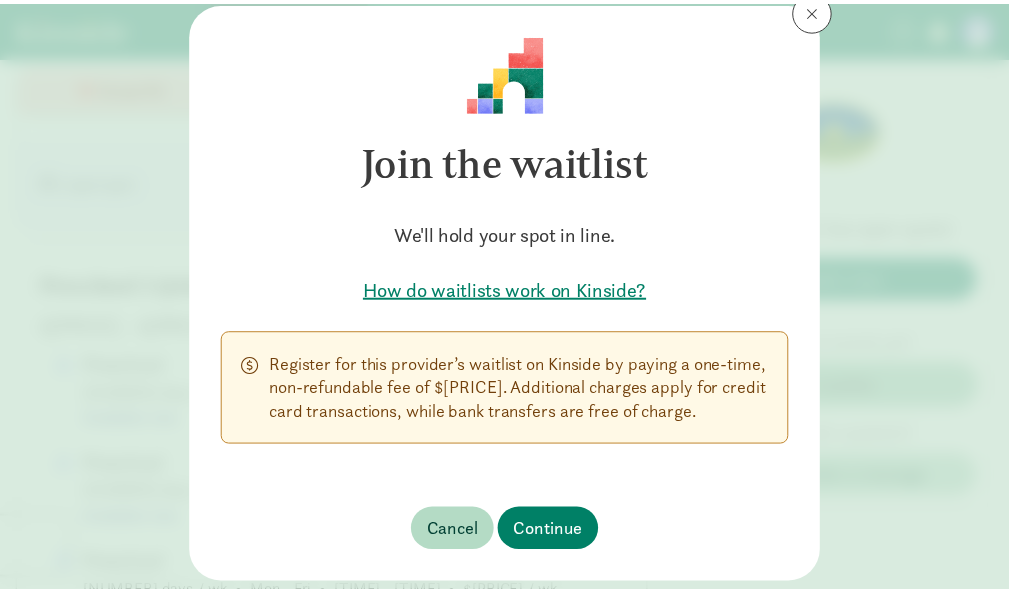 scroll, scrollTop: 118, scrollLeft: 0, axis: vertical 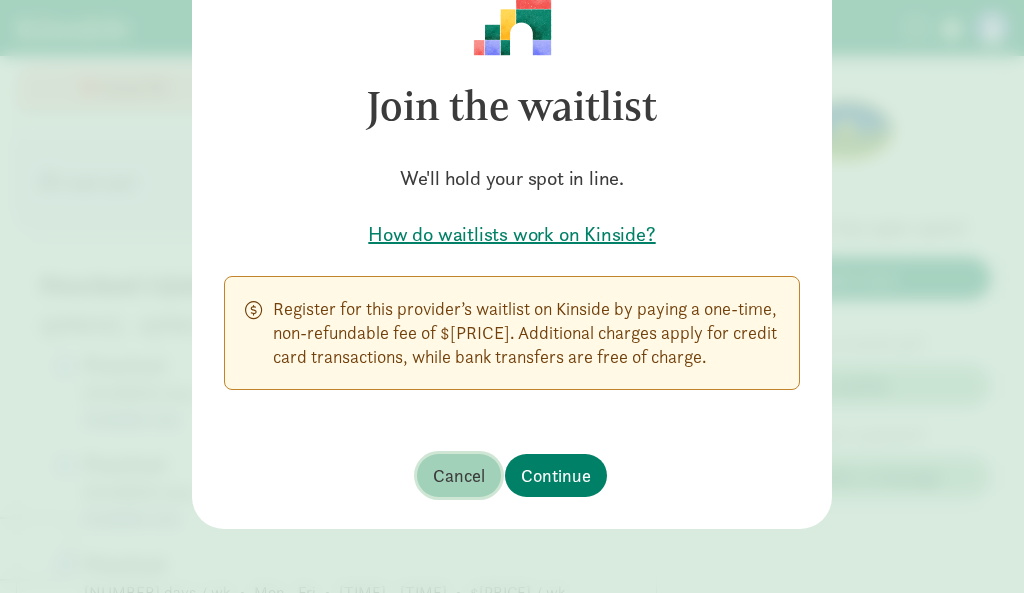 click on "Cancel" at bounding box center [459, 475] 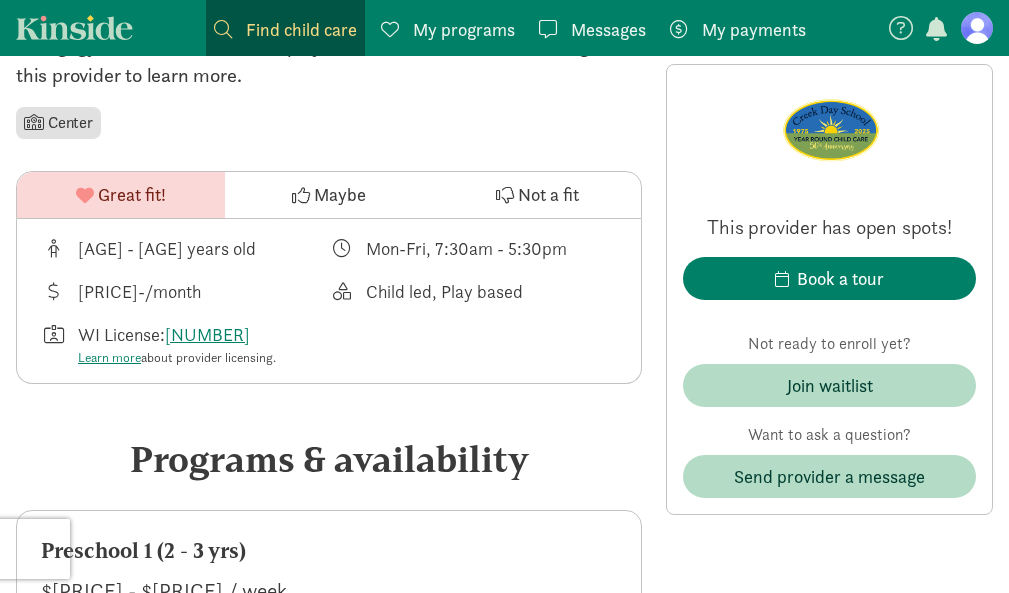scroll, scrollTop: 0, scrollLeft: 0, axis: both 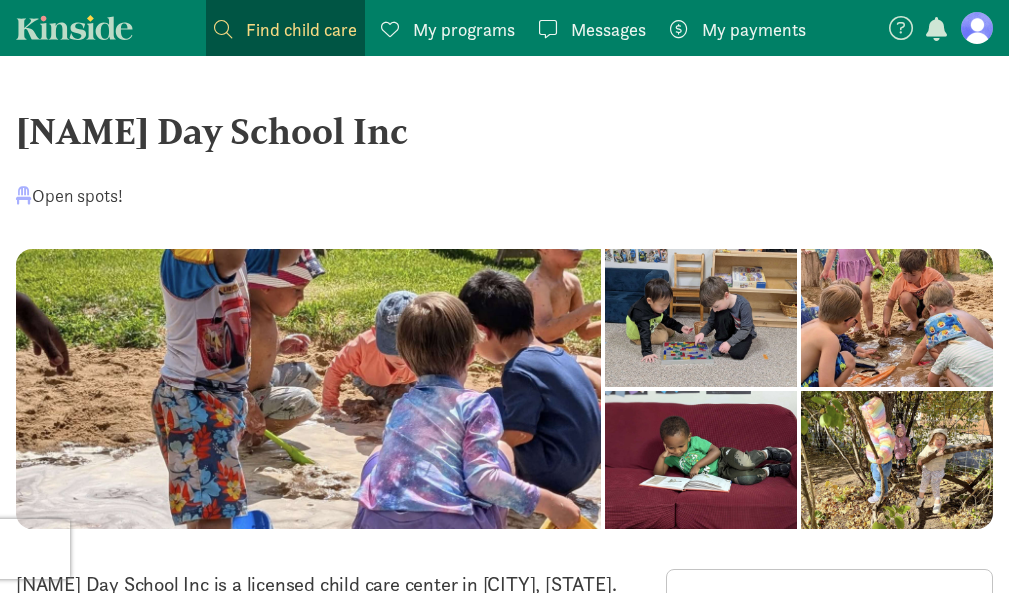 click on "My payments" at bounding box center (754, 29) 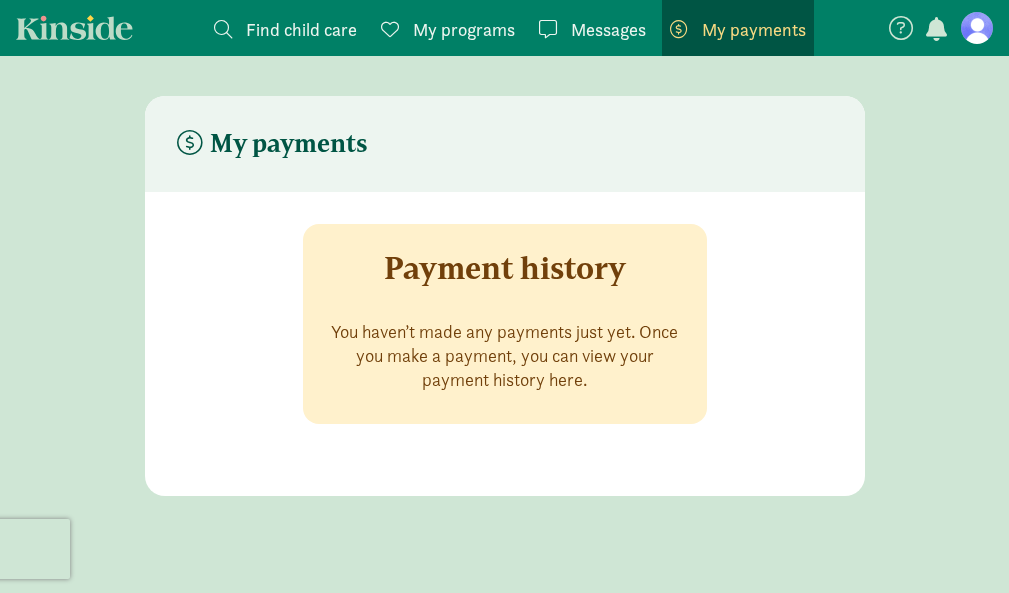 click on "Find child care" at bounding box center [301, 29] 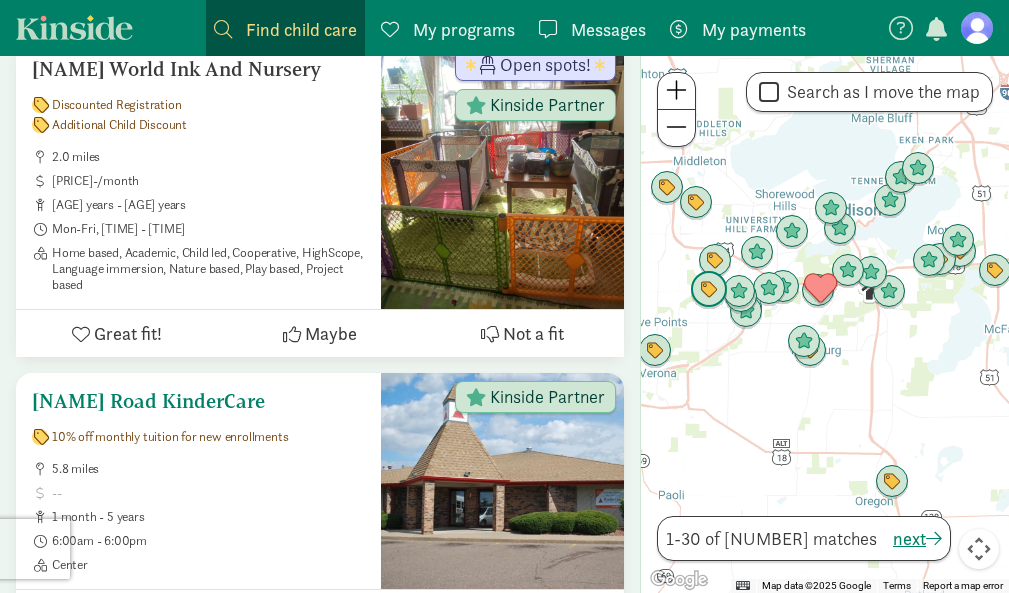 scroll, scrollTop: 600, scrollLeft: 0, axis: vertical 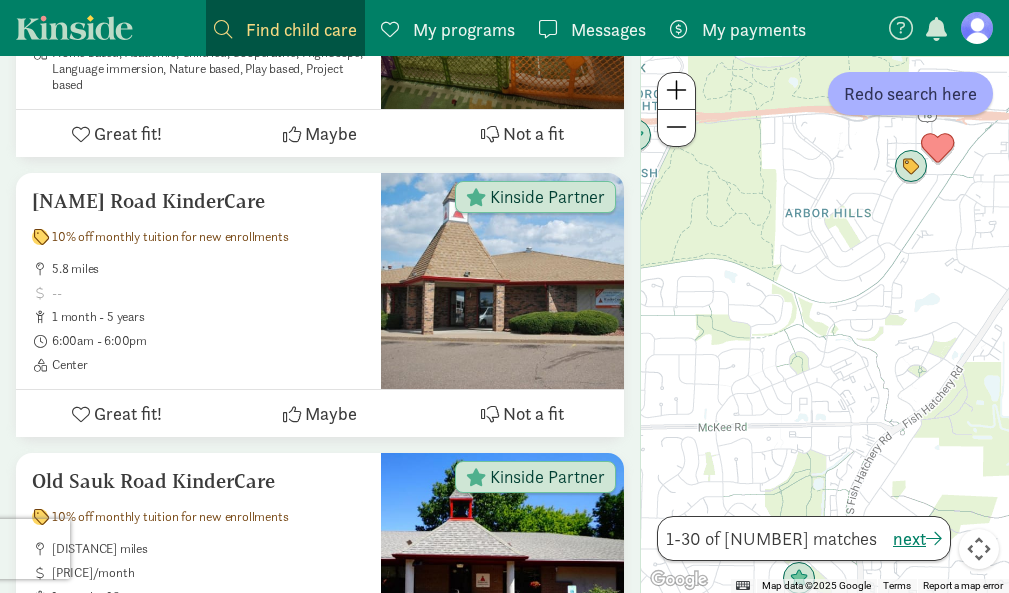 drag, startPoint x: 733, startPoint y: 290, endPoint x: 1014, endPoint y: 329, distance: 283.69348 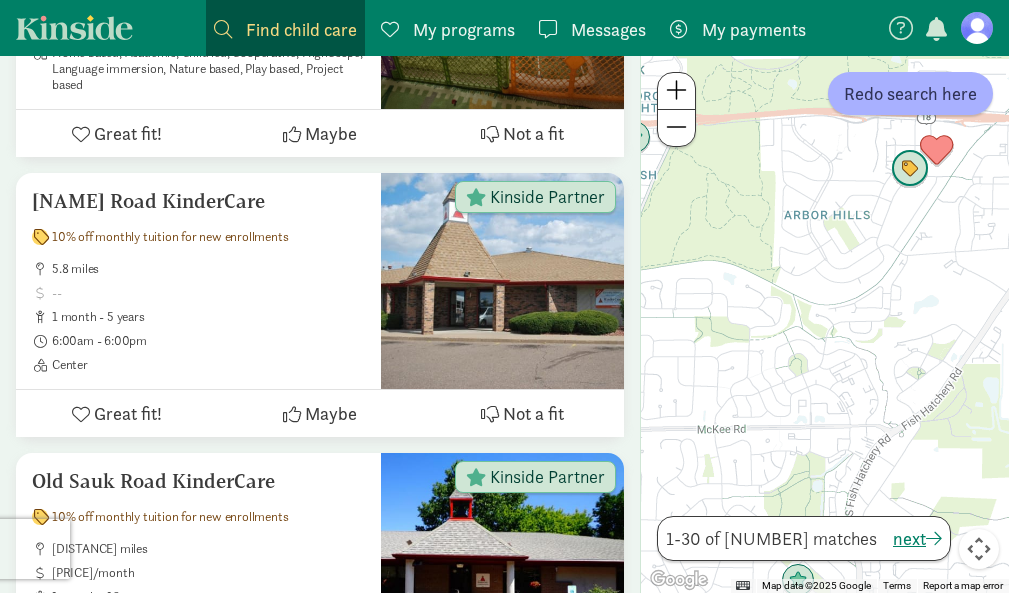 click at bounding box center (910, 169) 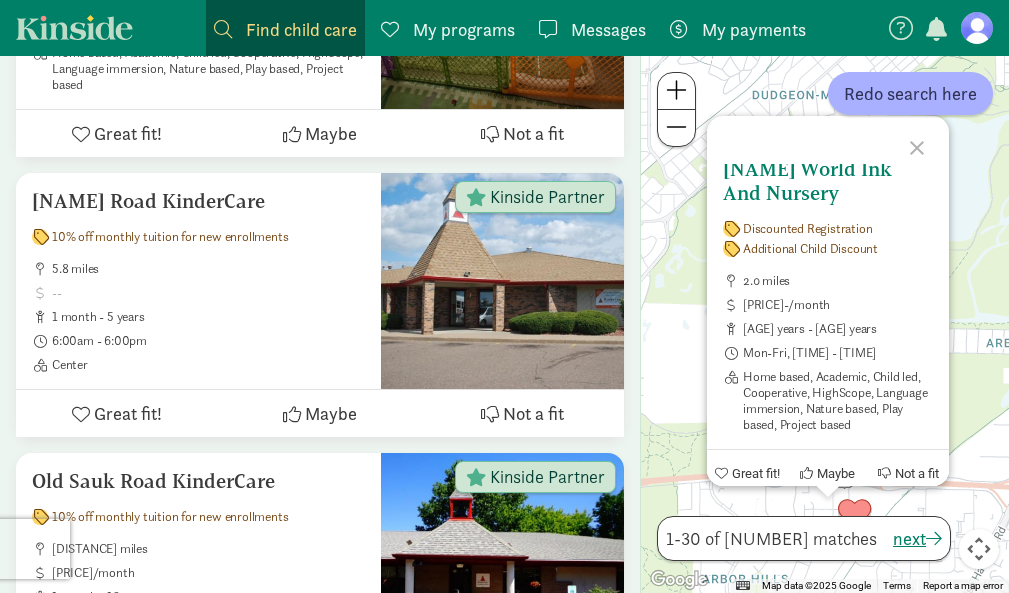 scroll, scrollTop: 130, scrollLeft: 0, axis: vertical 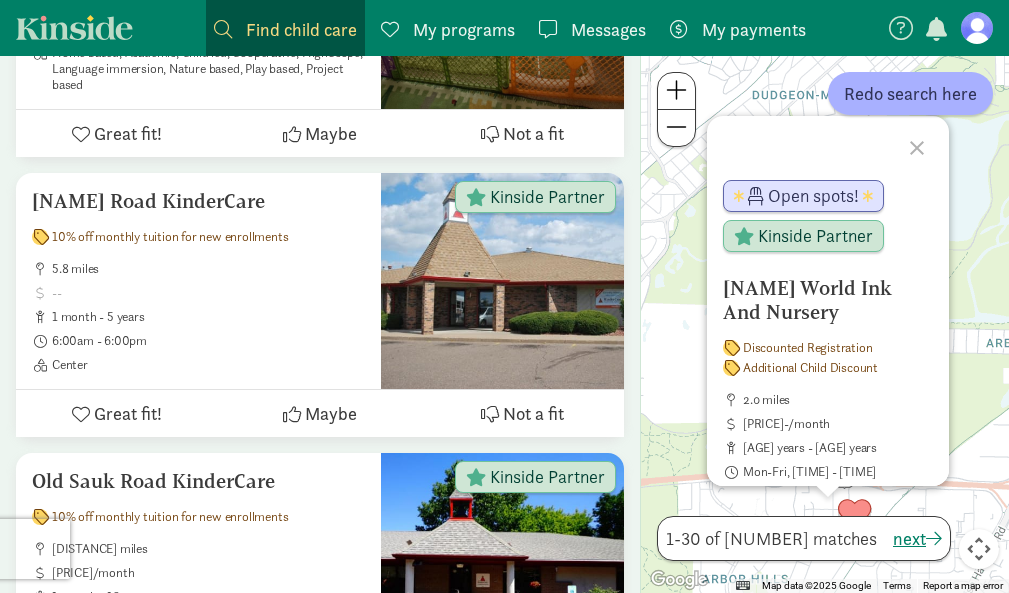 click 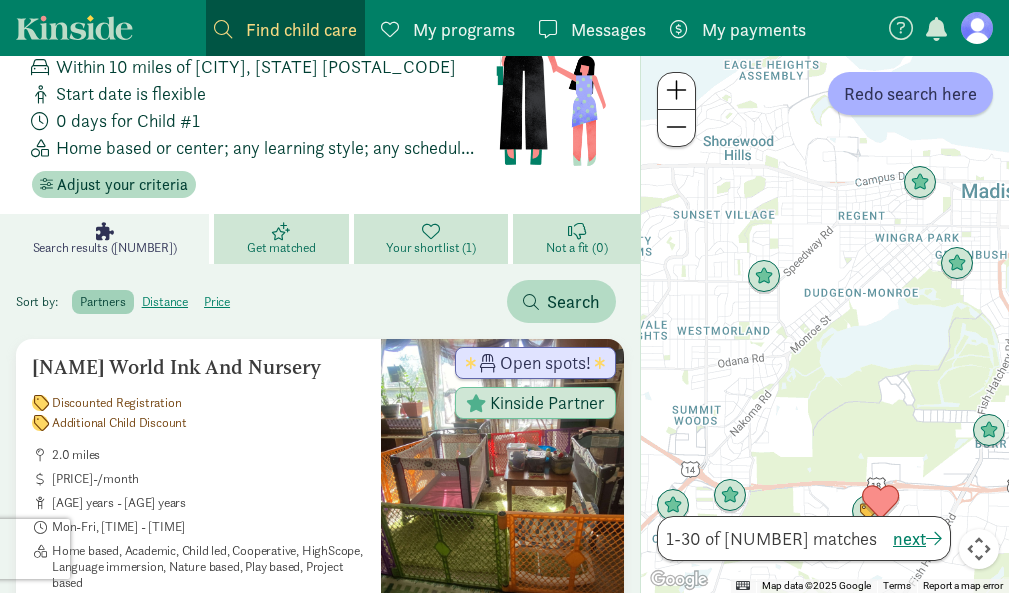 scroll, scrollTop: 100, scrollLeft: 0, axis: vertical 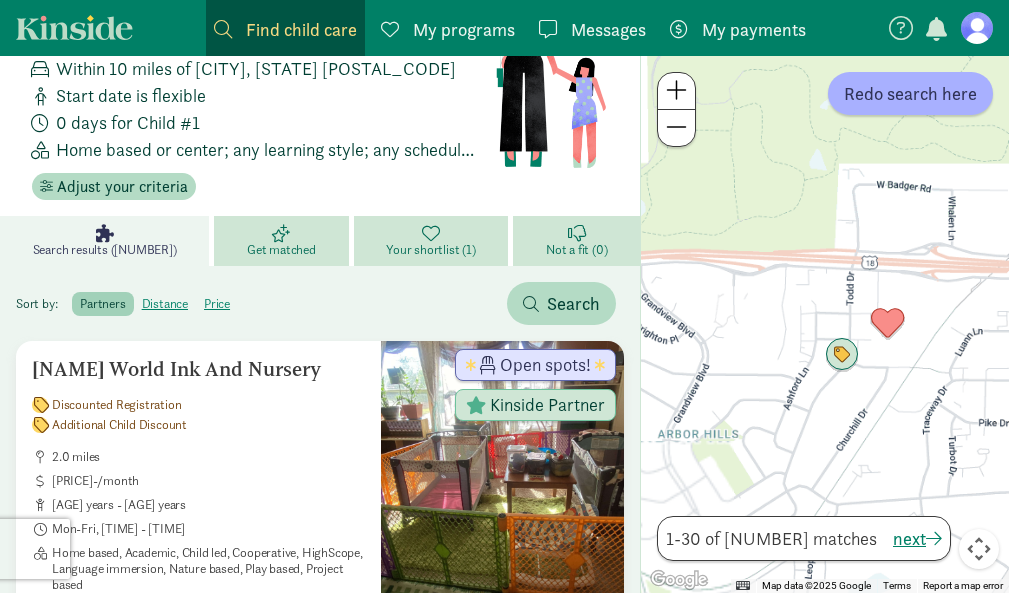 drag, startPoint x: 846, startPoint y: 450, endPoint x: 823, endPoint y: 133, distance: 317.83328 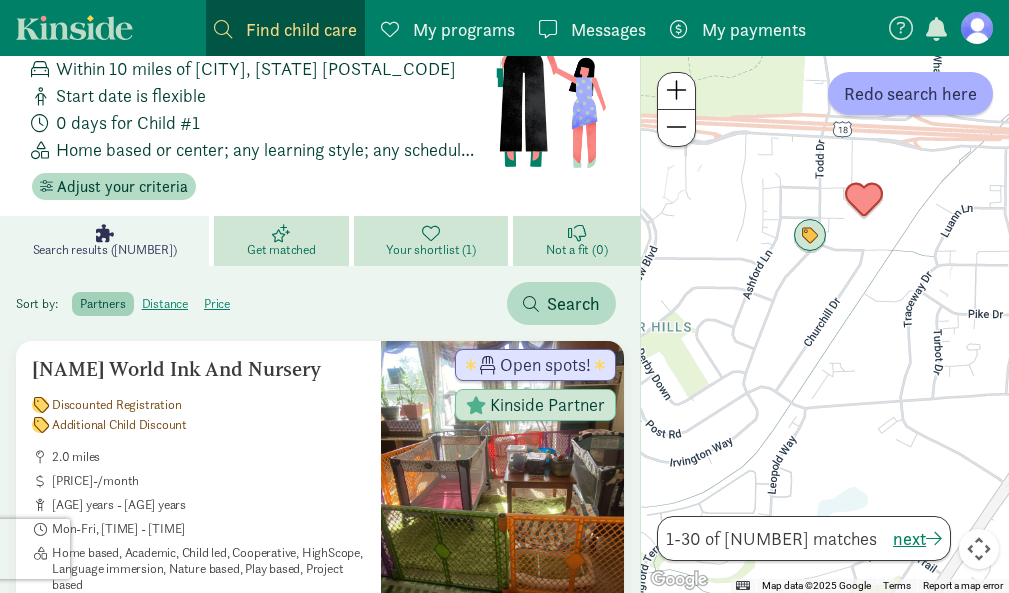 click at bounding box center [864, 200] 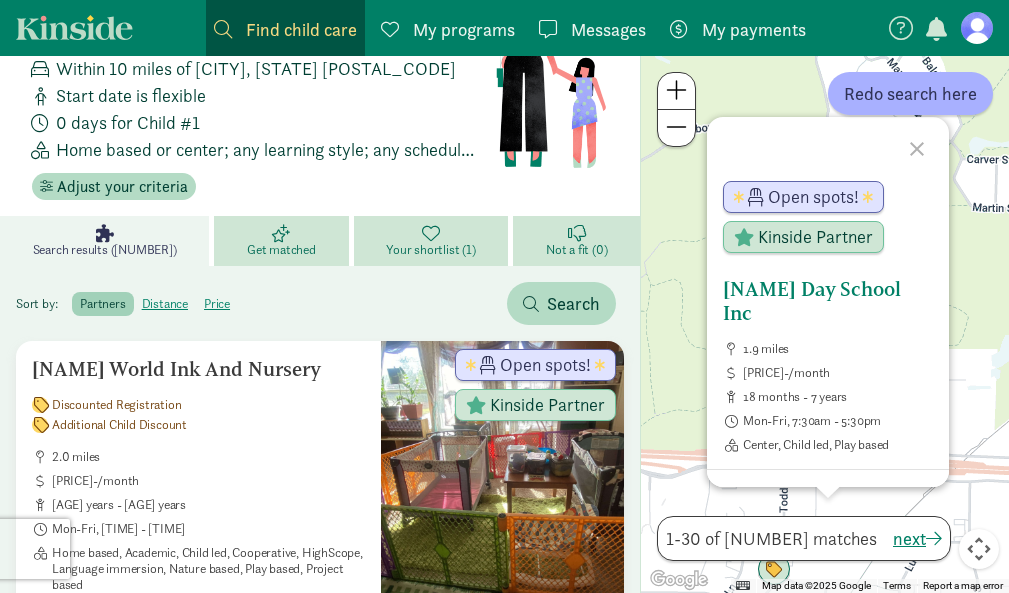 click on "[NAME] Day School Inc" at bounding box center (828, 301) 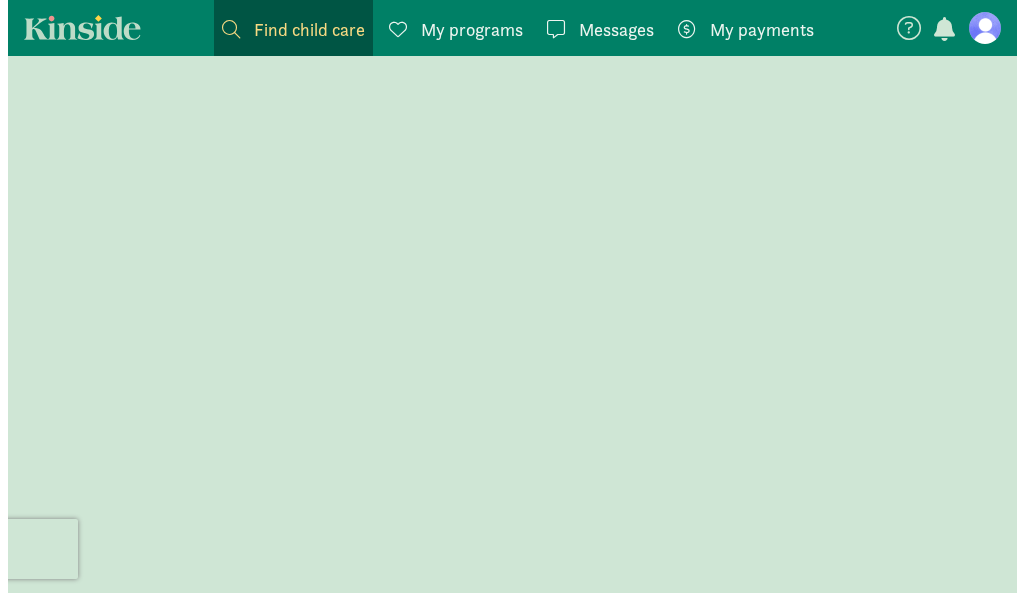 scroll, scrollTop: 0, scrollLeft: 0, axis: both 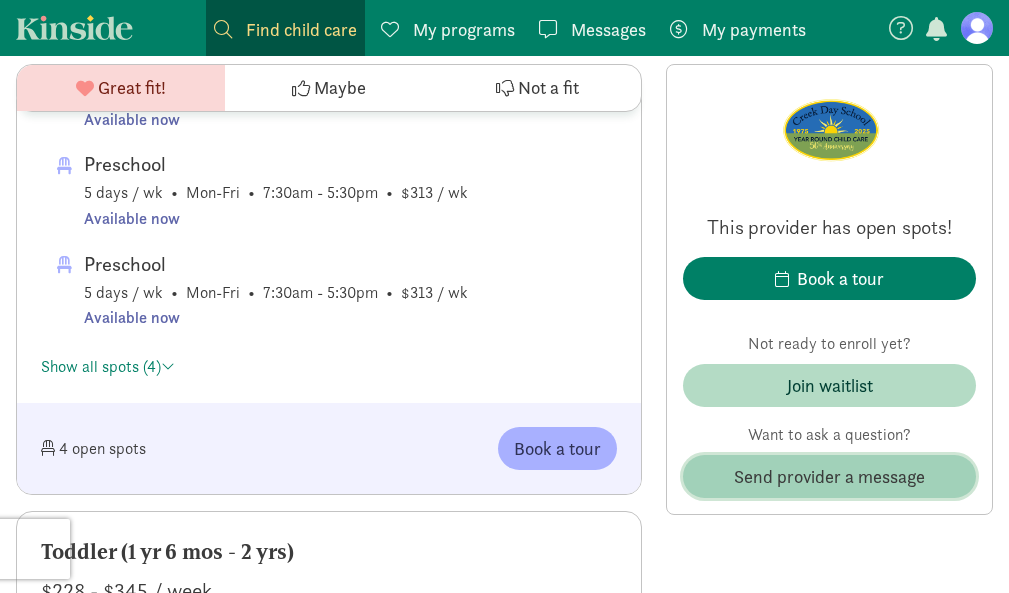 click on "Send provider a message" at bounding box center (829, 476) 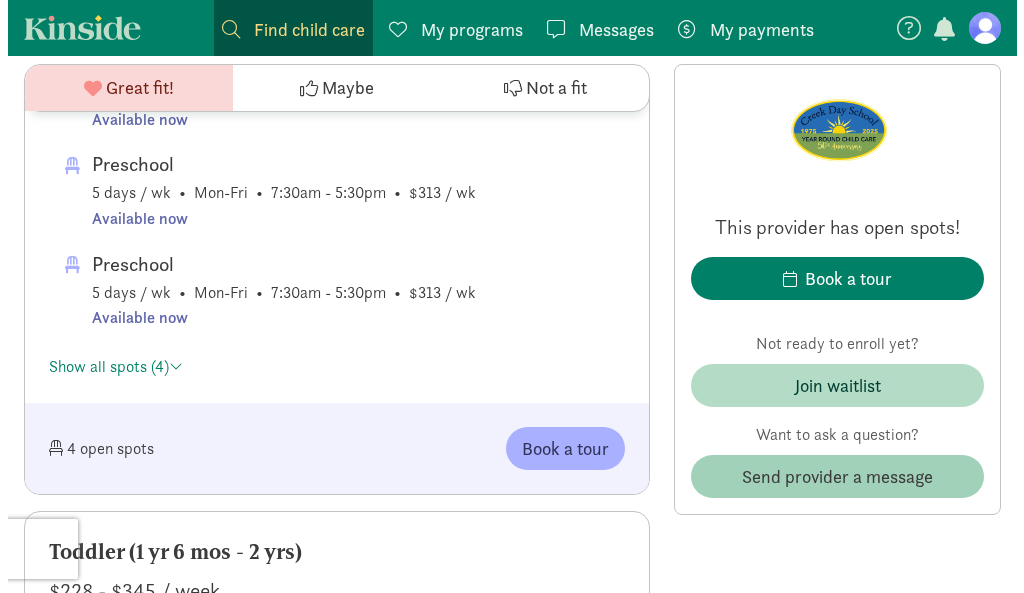 scroll, scrollTop: 0, scrollLeft: 0, axis: both 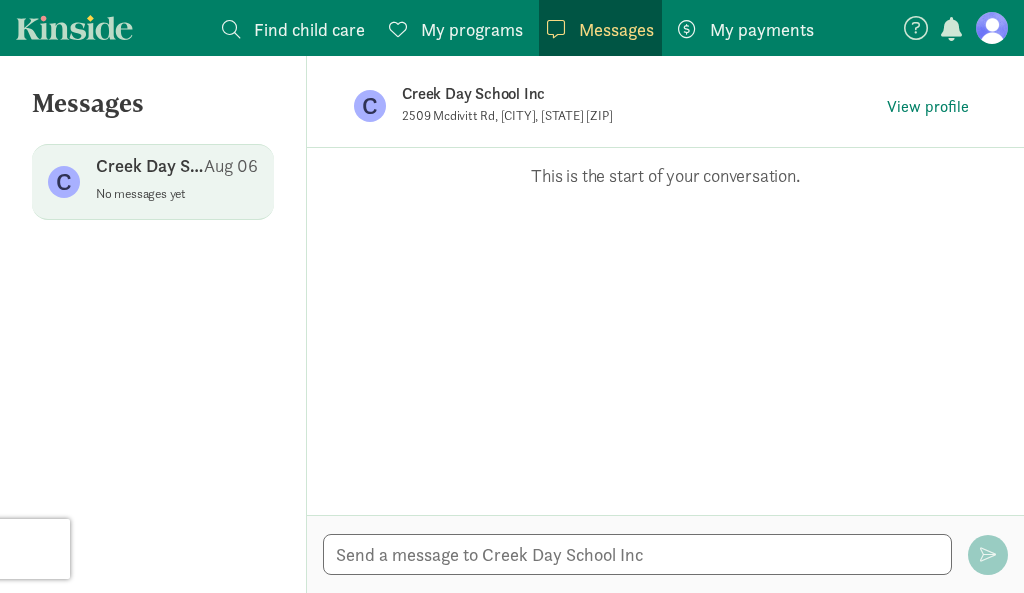 click on "Creek Day School Inc    Aug 06" at bounding box center [177, 170] 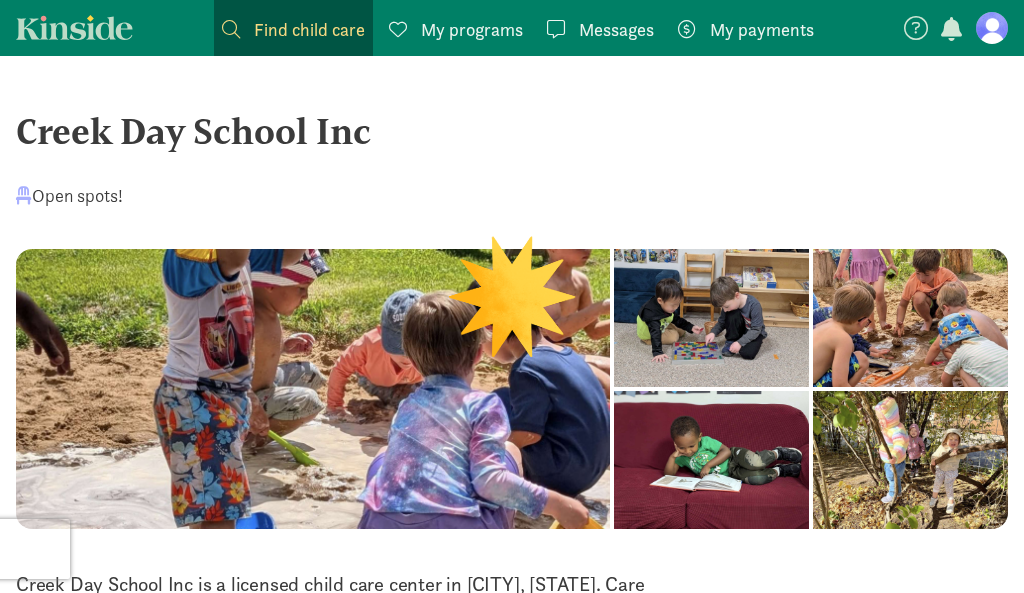 scroll, scrollTop: 1500, scrollLeft: 0, axis: vertical 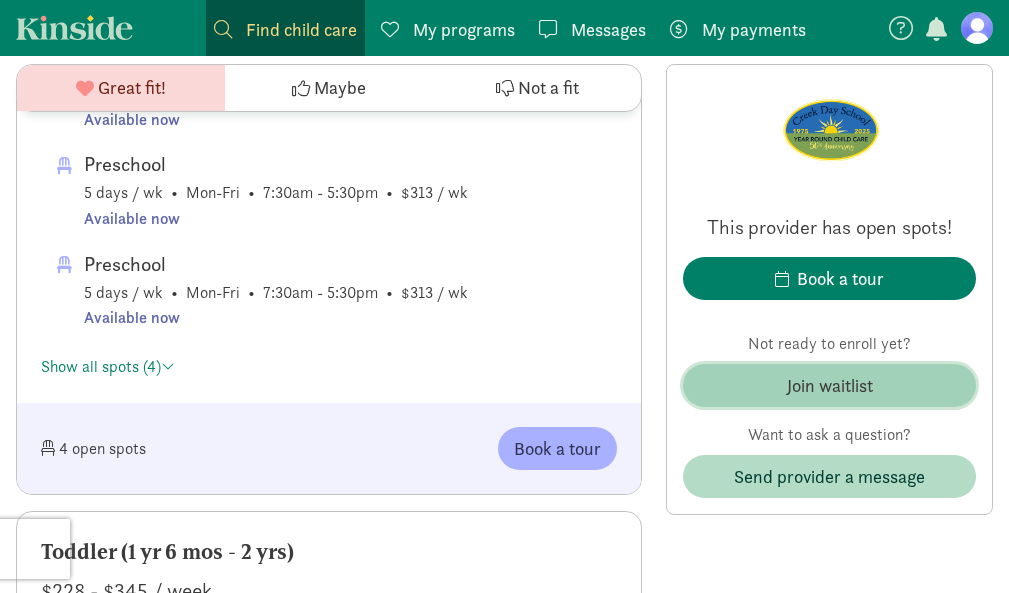 click on "Join waitlist" 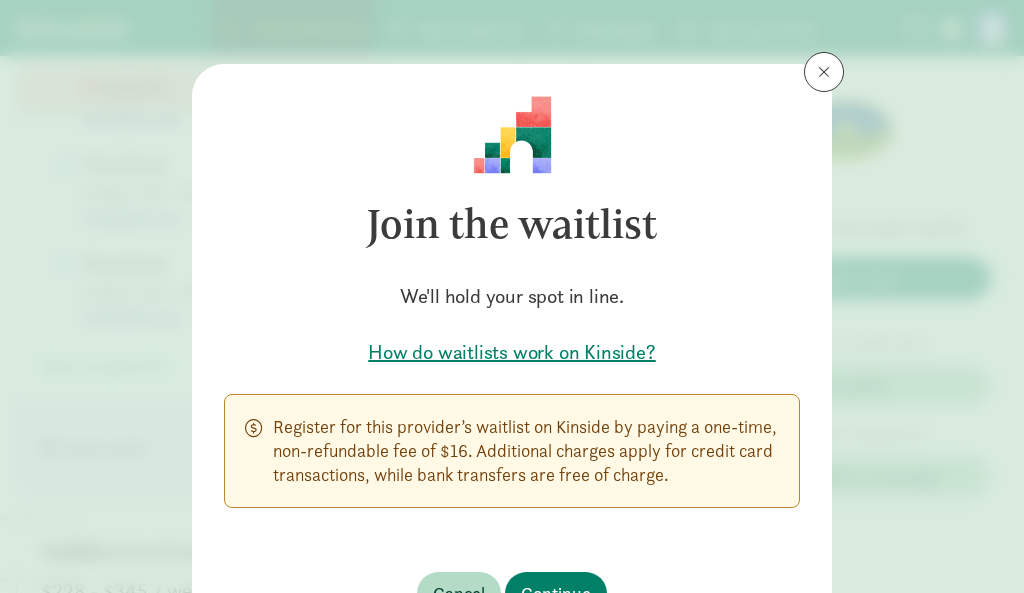 click on "How do waitlists work on Kinside?" at bounding box center [512, 352] 